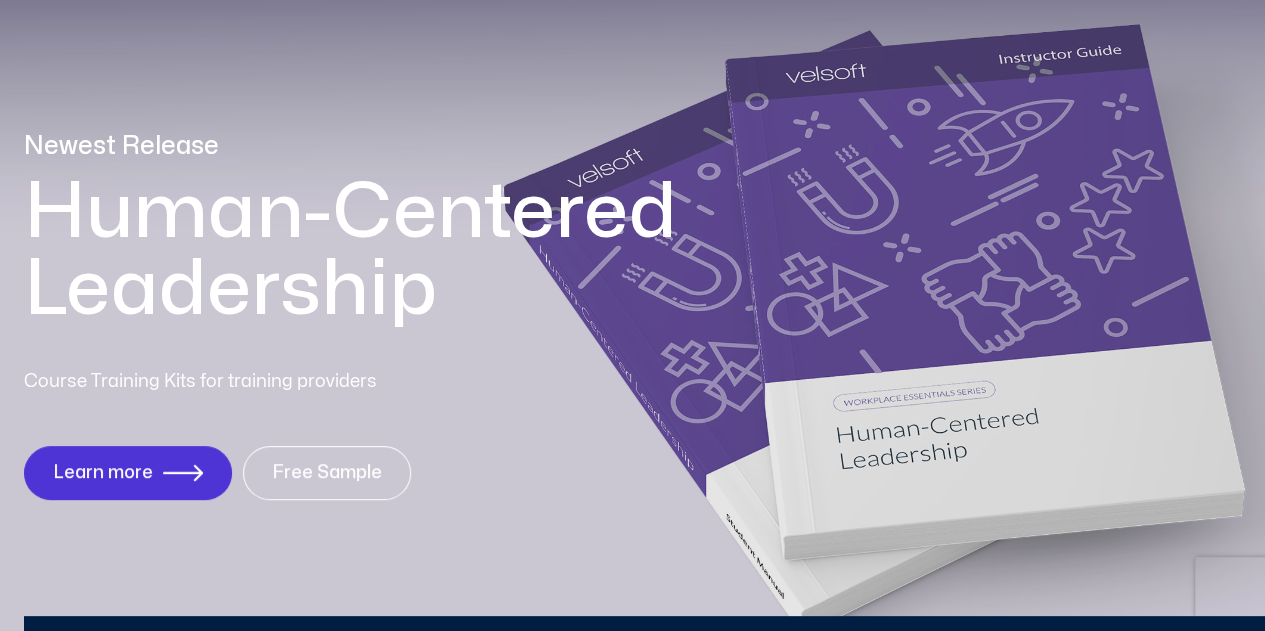 scroll, scrollTop: 0, scrollLeft: 0, axis: both 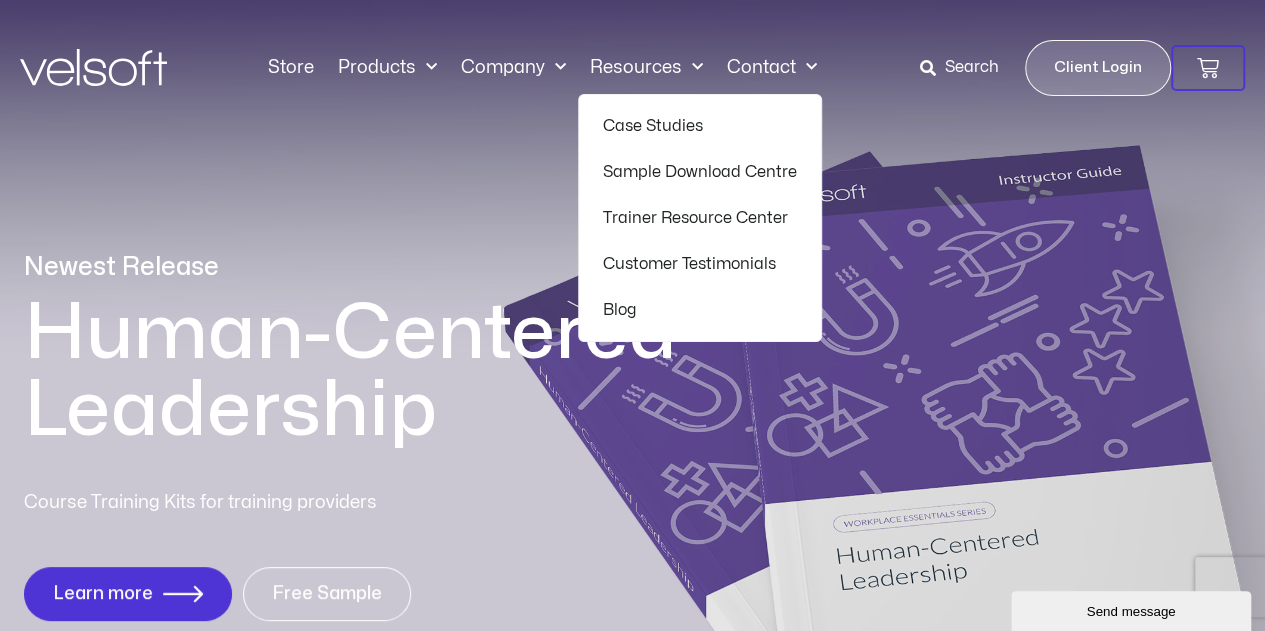 click on "Resources" 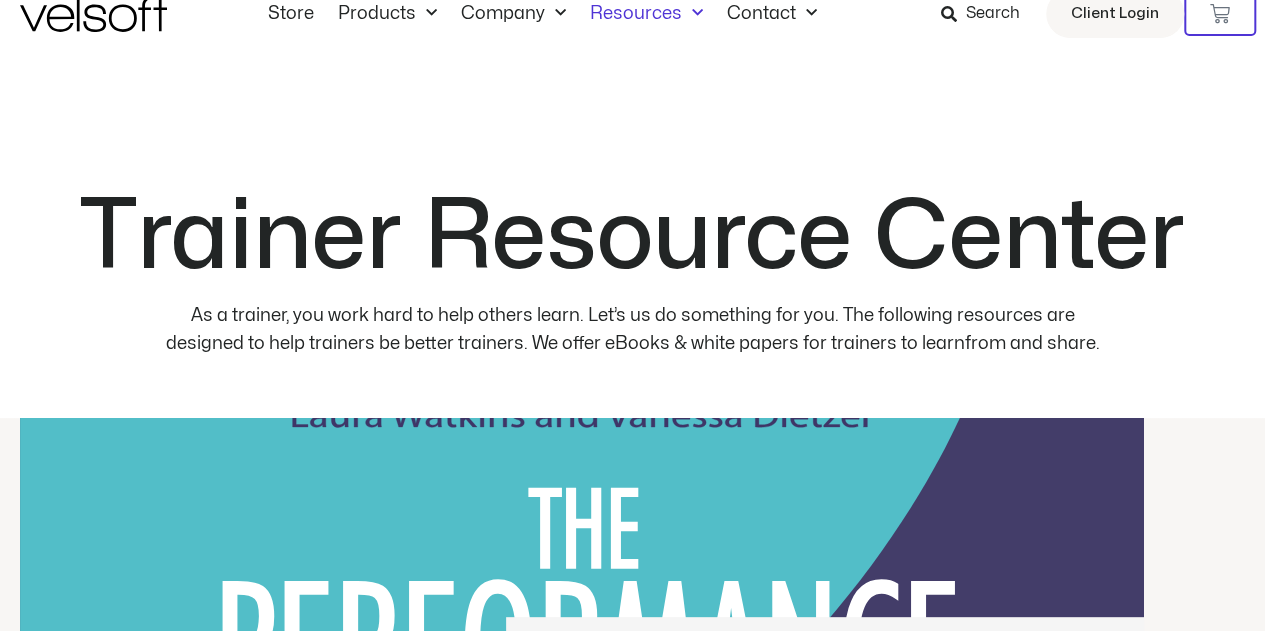 scroll, scrollTop: 0, scrollLeft: 0, axis: both 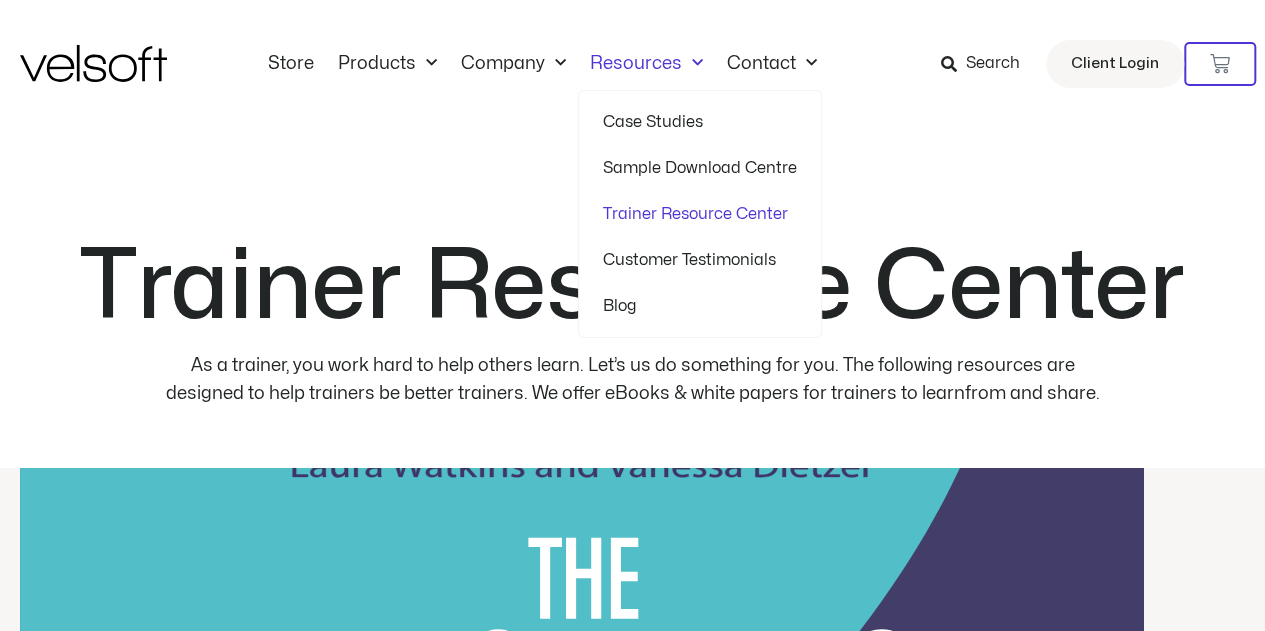 click on "Case Studies" 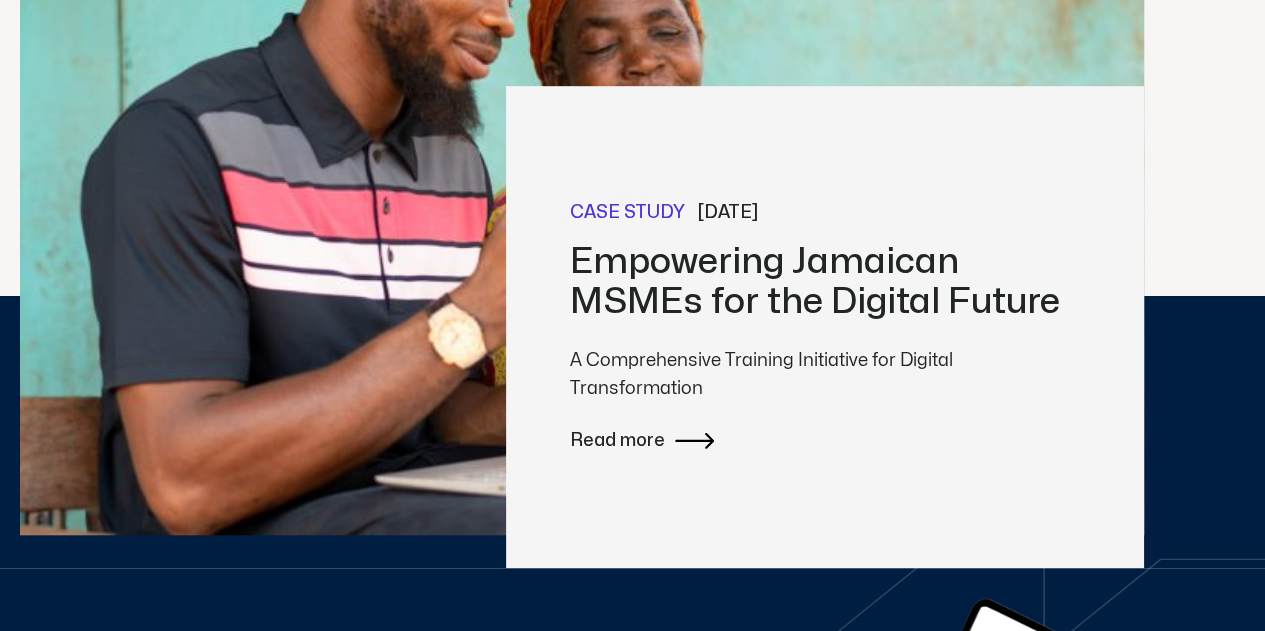 scroll, scrollTop: 600, scrollLeft: 0, axis: vertical 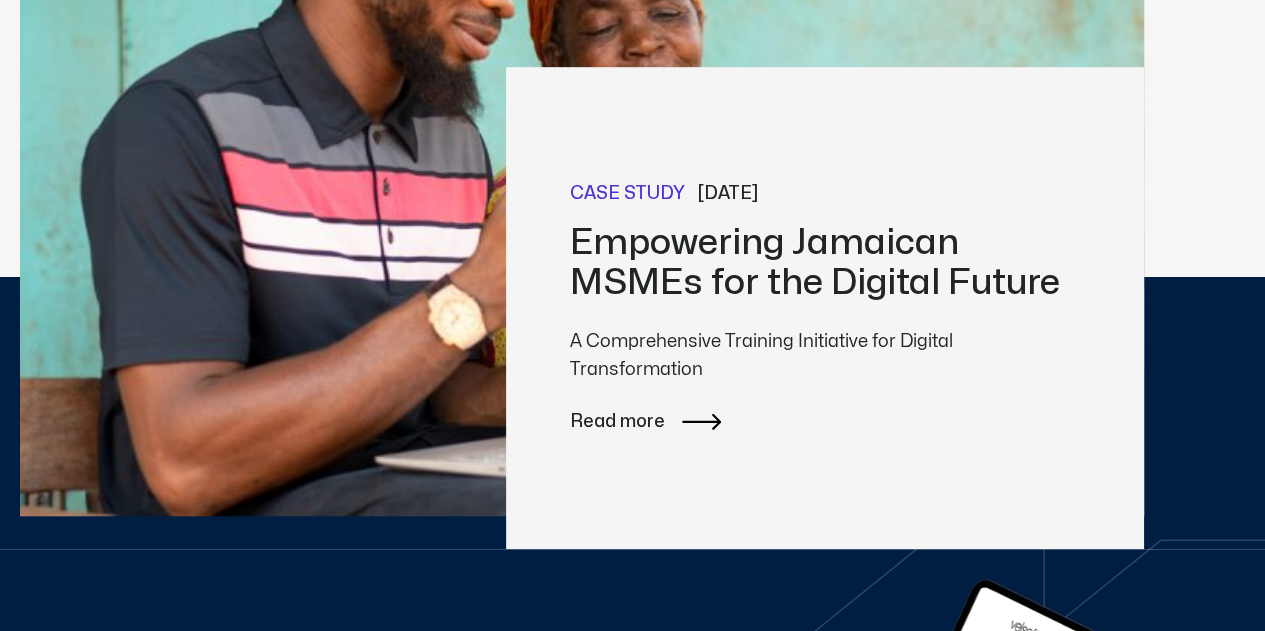click 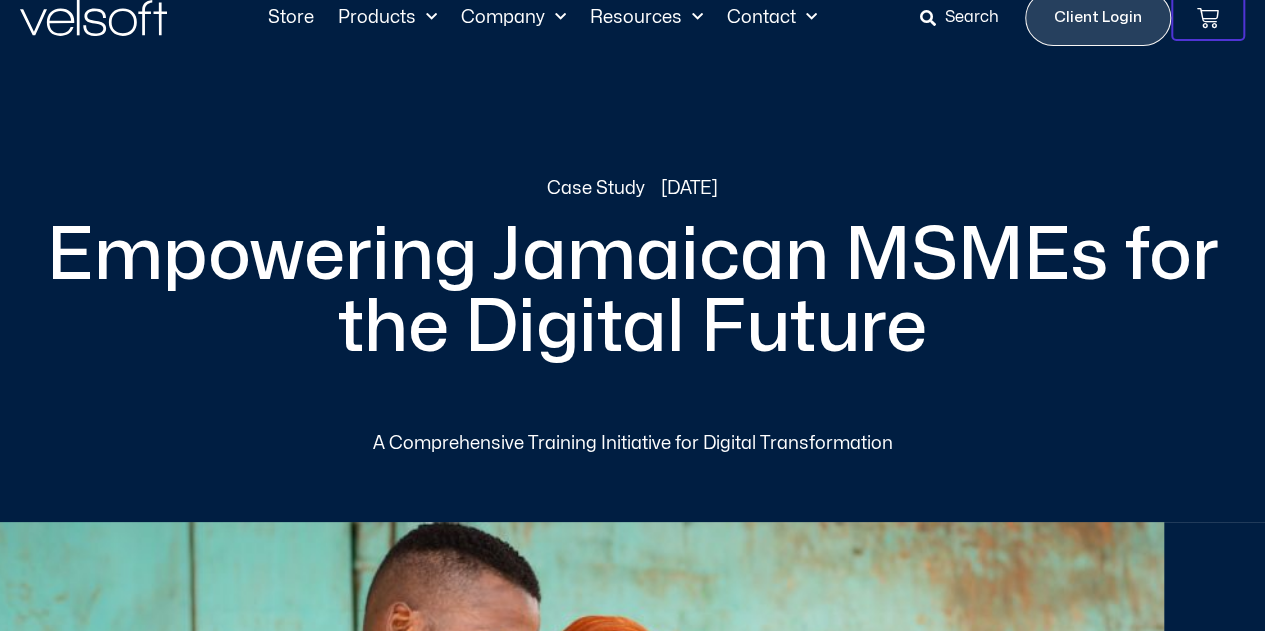 scroll, scrollTop: 0, scrollLeft: 0, axis: both 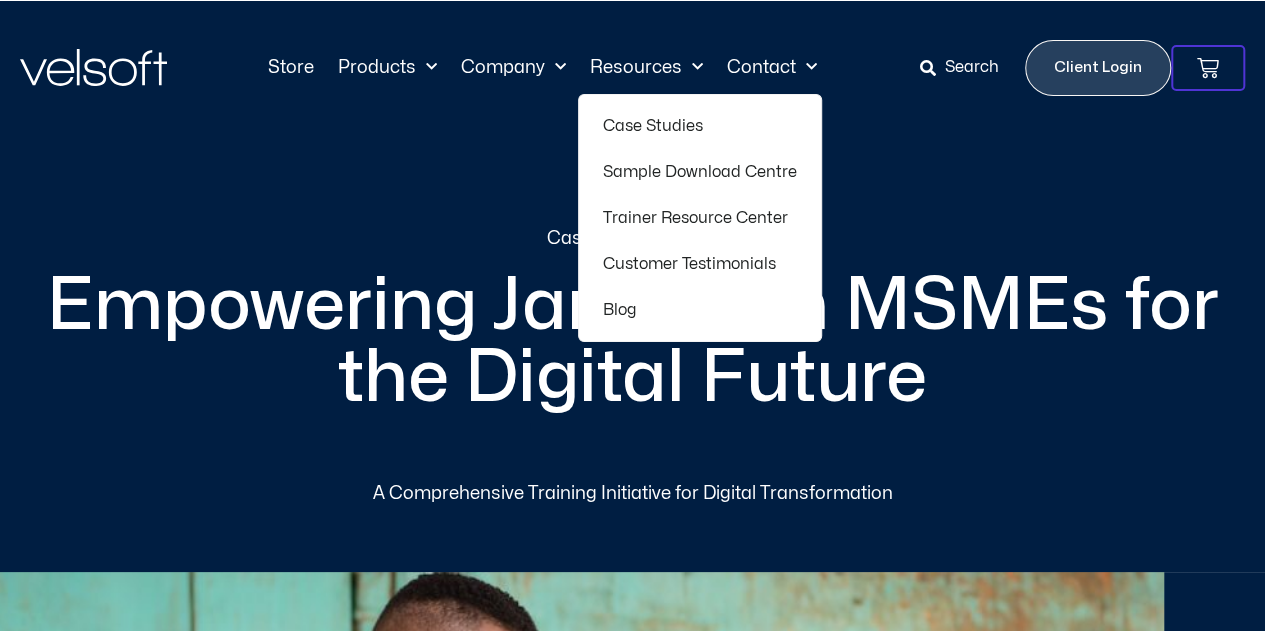 click on "Case Studies" 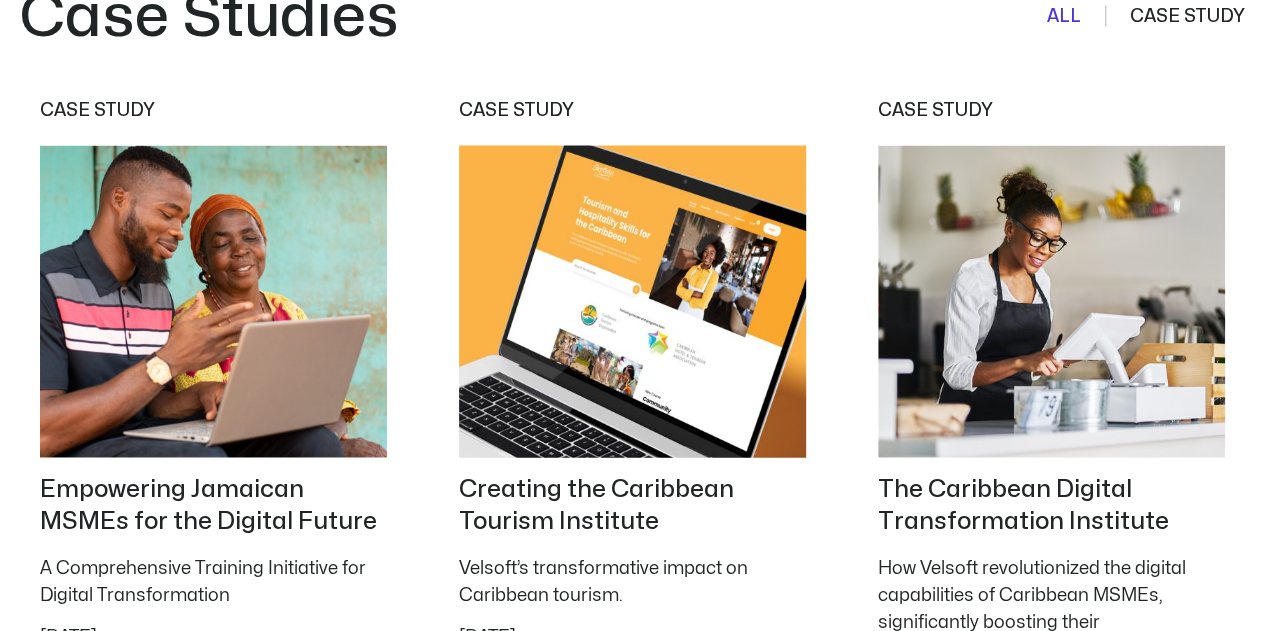 scroll, scrollTop: 1800, scrollLeft: 0, axis: vertical 